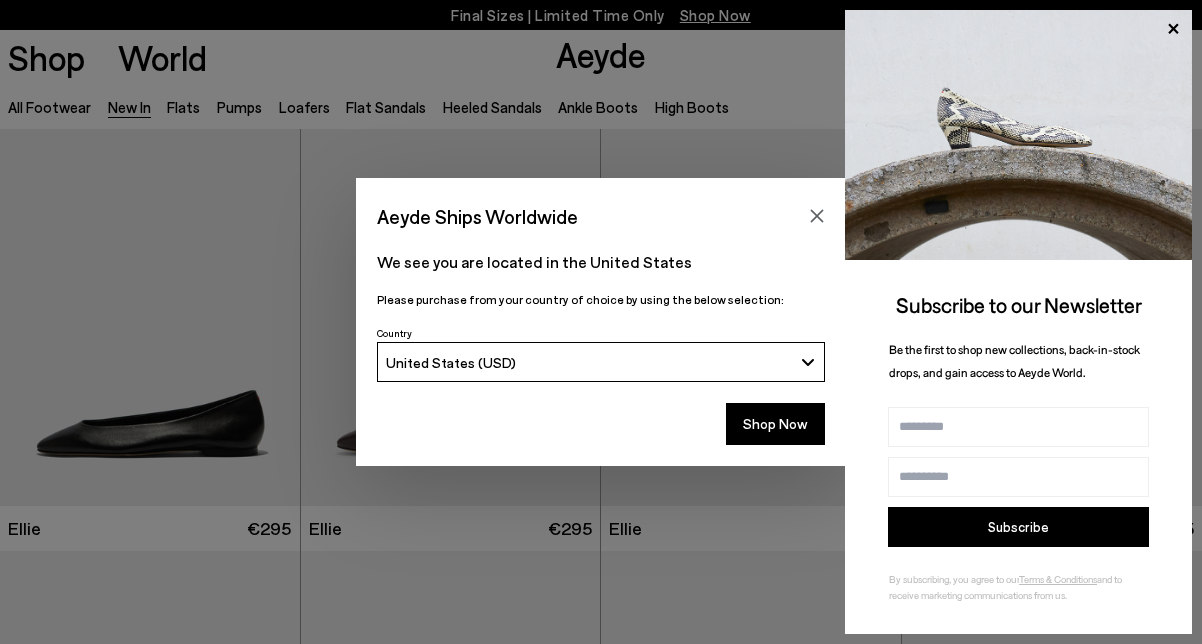 scroll, scrollTop: 0, scrollLeft: 0, axis: both 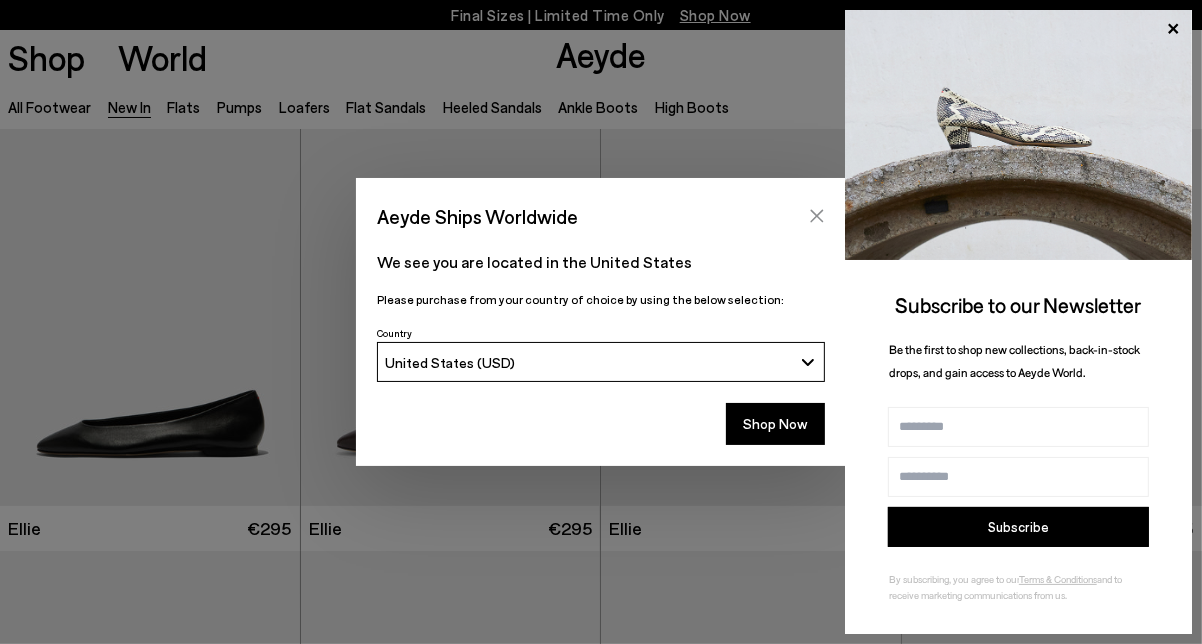 click 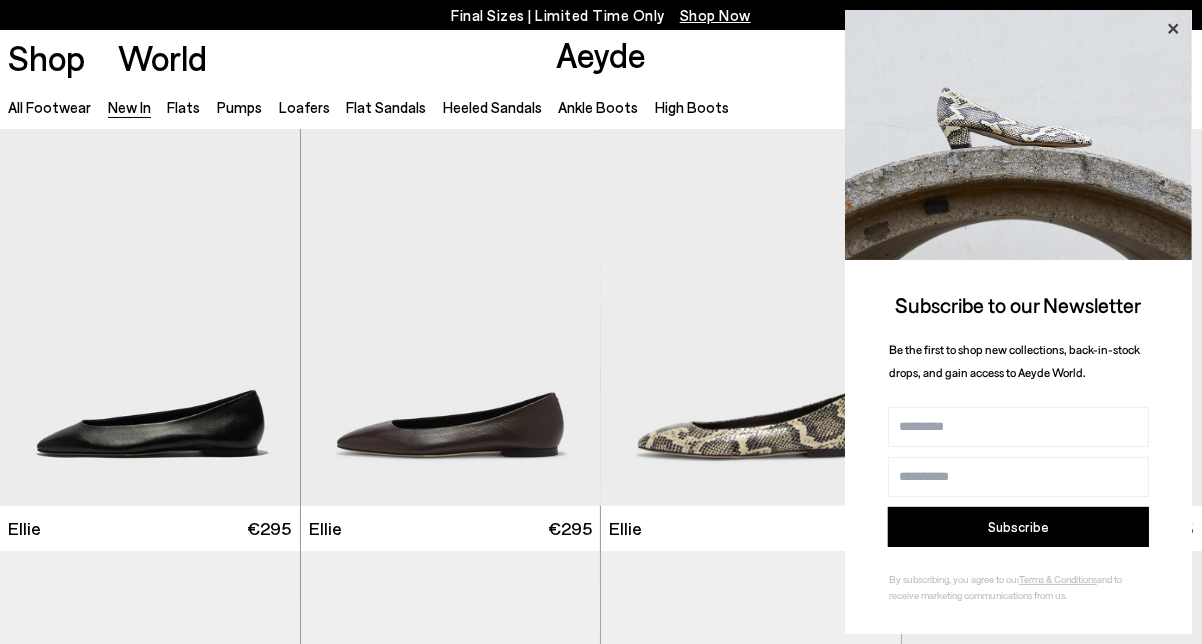 click 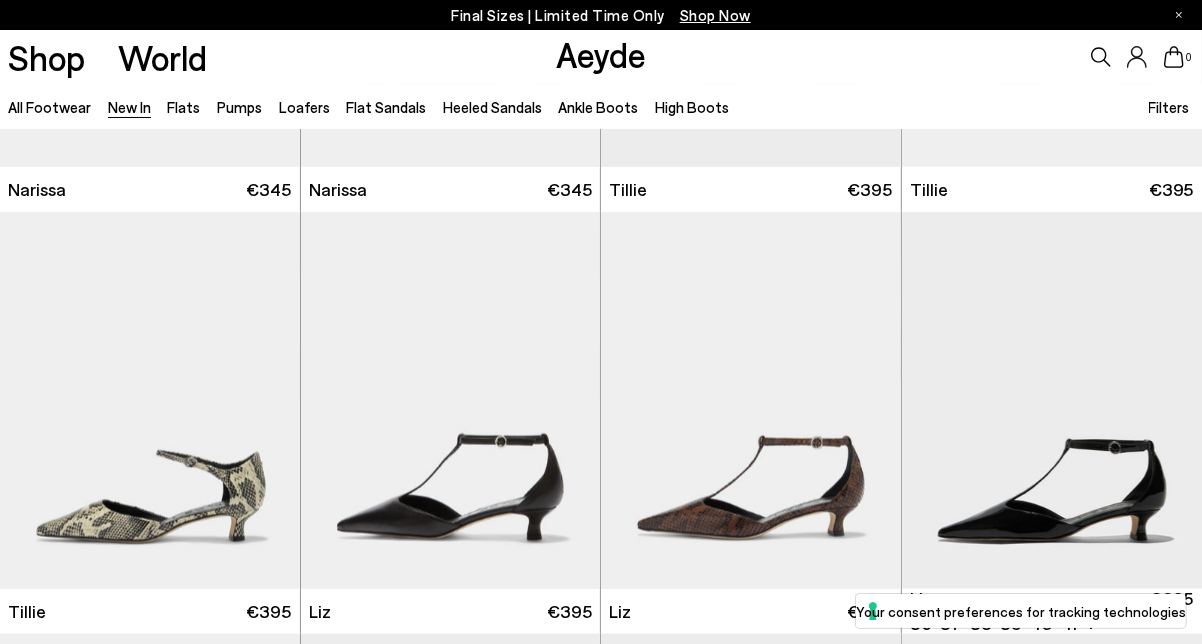 scroll, scrollTop: 2166, scrollLeft: 0, axis: vertical 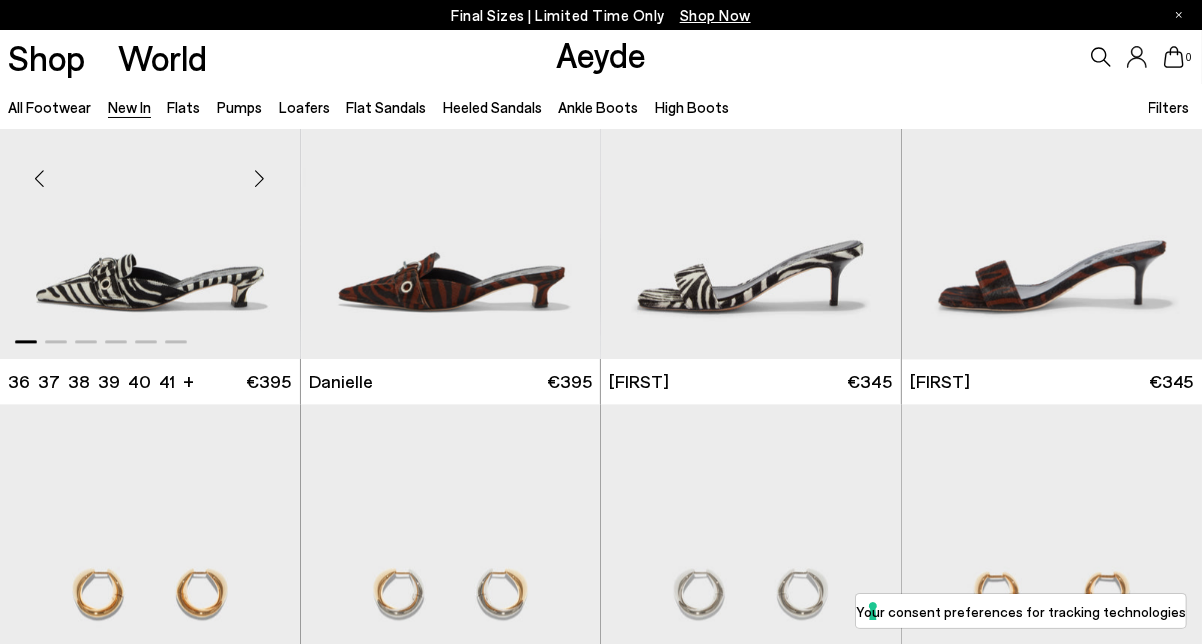 click at bounding box center [150, 170] 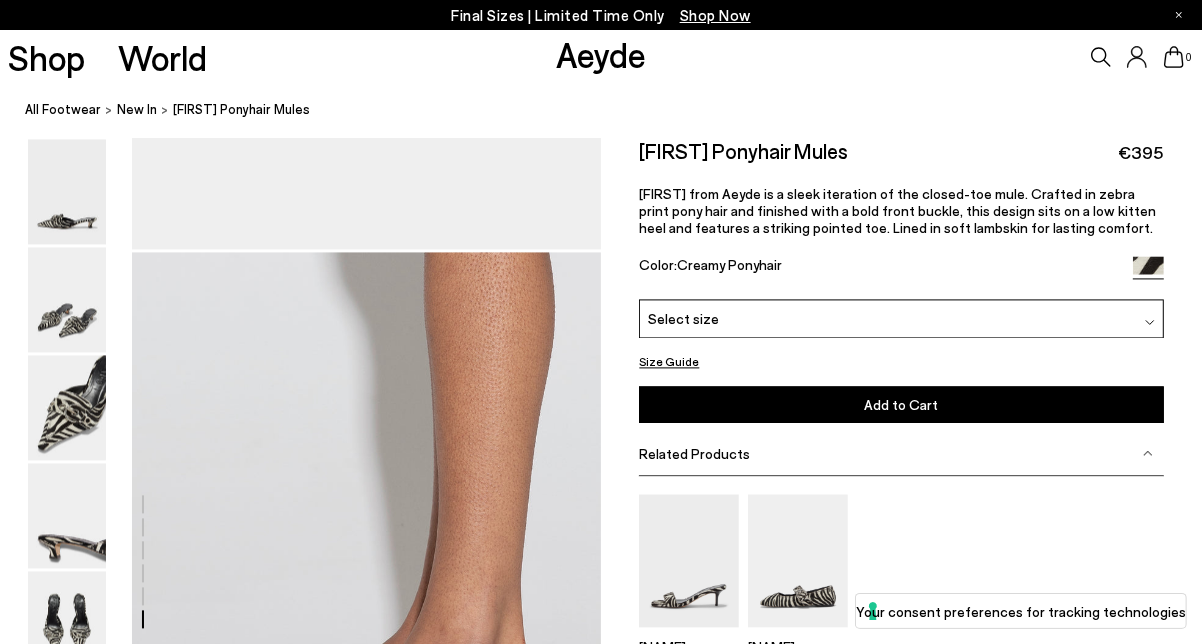 scroll, scrollTop: 3083, scrollLeft: 0, axis: vertical 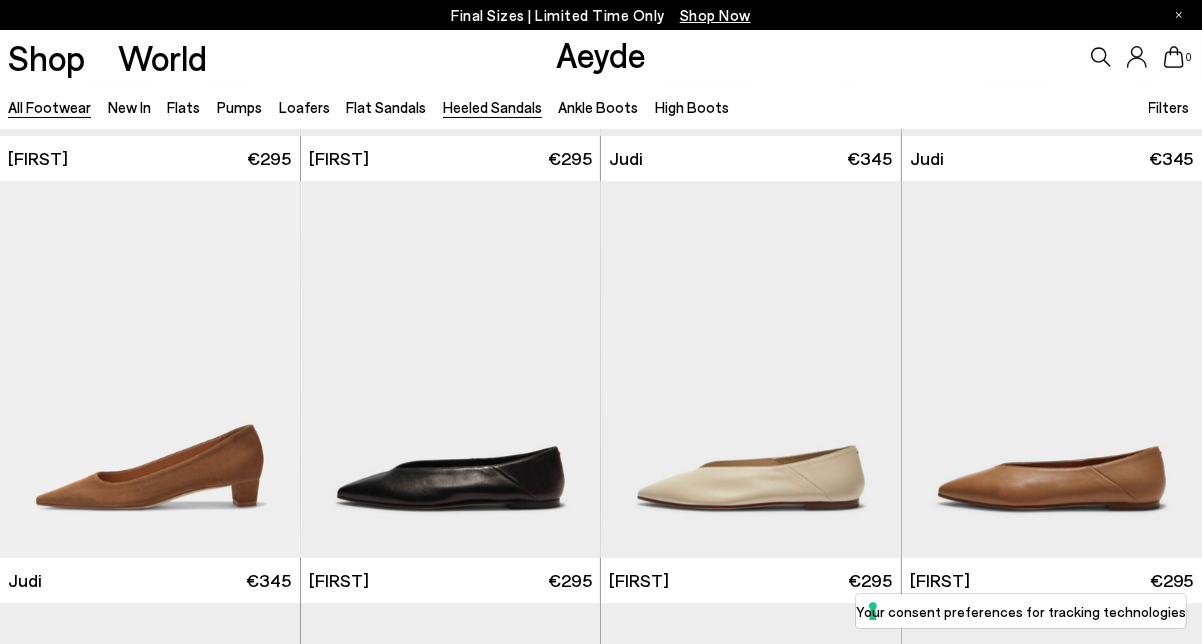click on "Heeled Sandals" at bounding box center [492, 107] 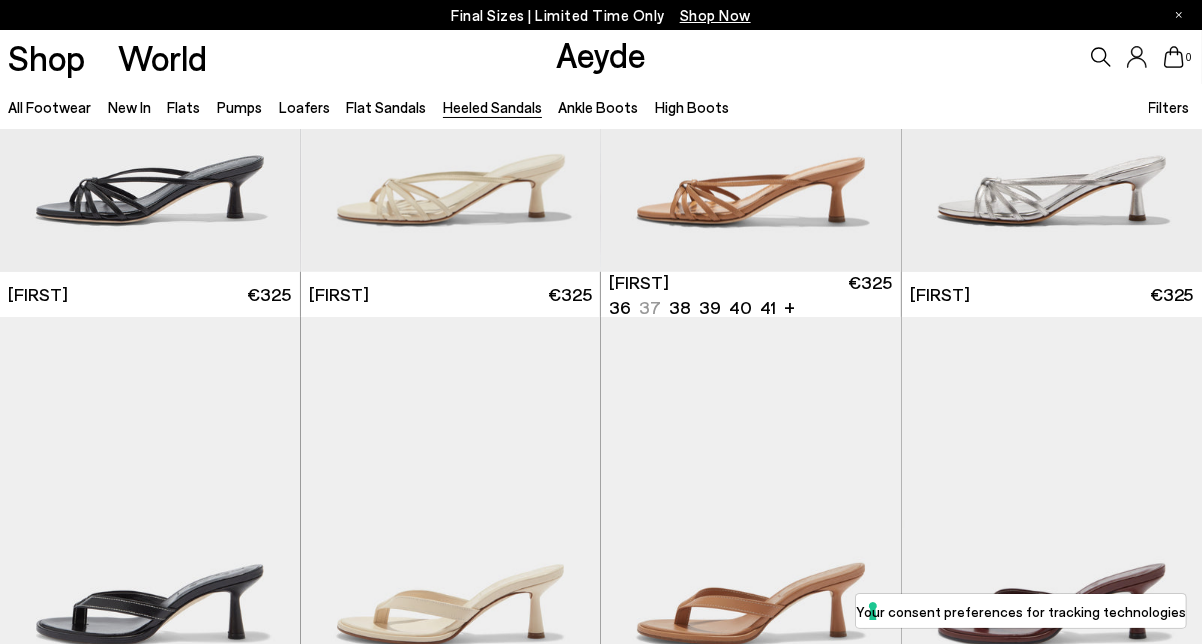 scroll, scrollTop: 583, scrollLeft: 0, axis: vertical 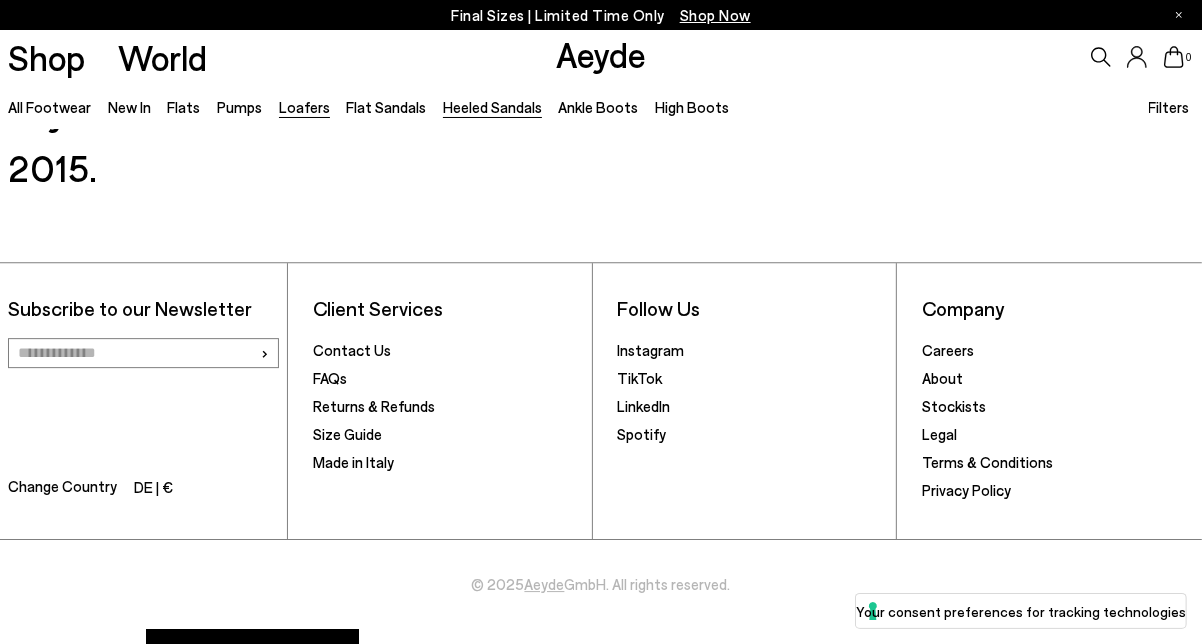 click on "Loafers" at bounding box center [304, 107] 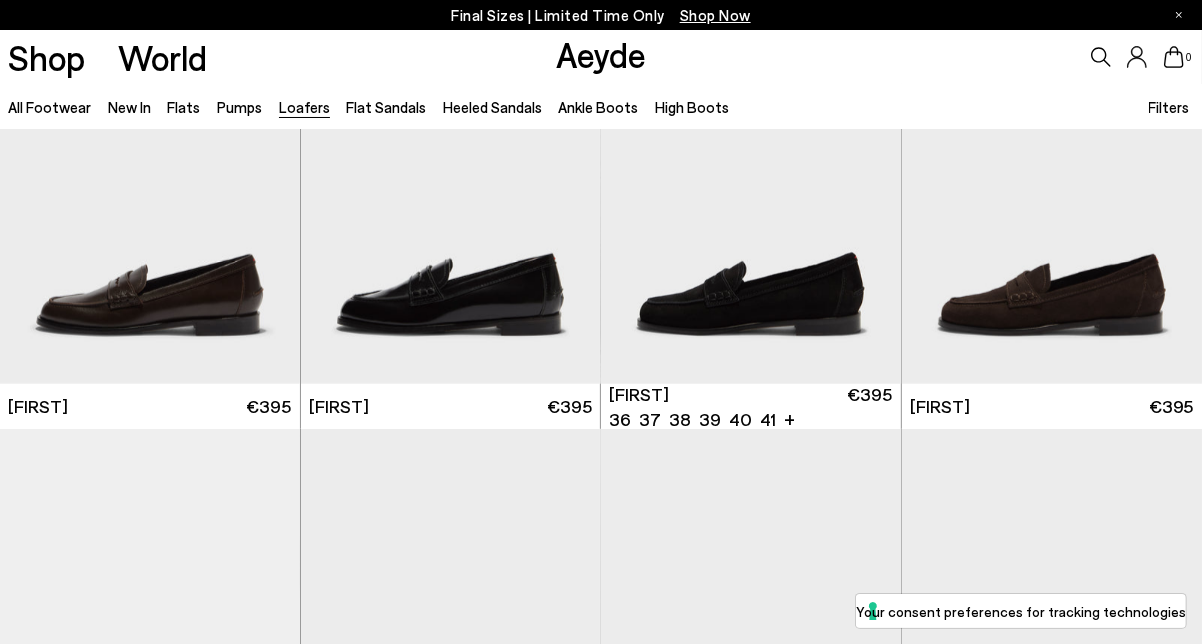 scroll, scrollTop: 1250, scrollLeft: 0, axis: vertical 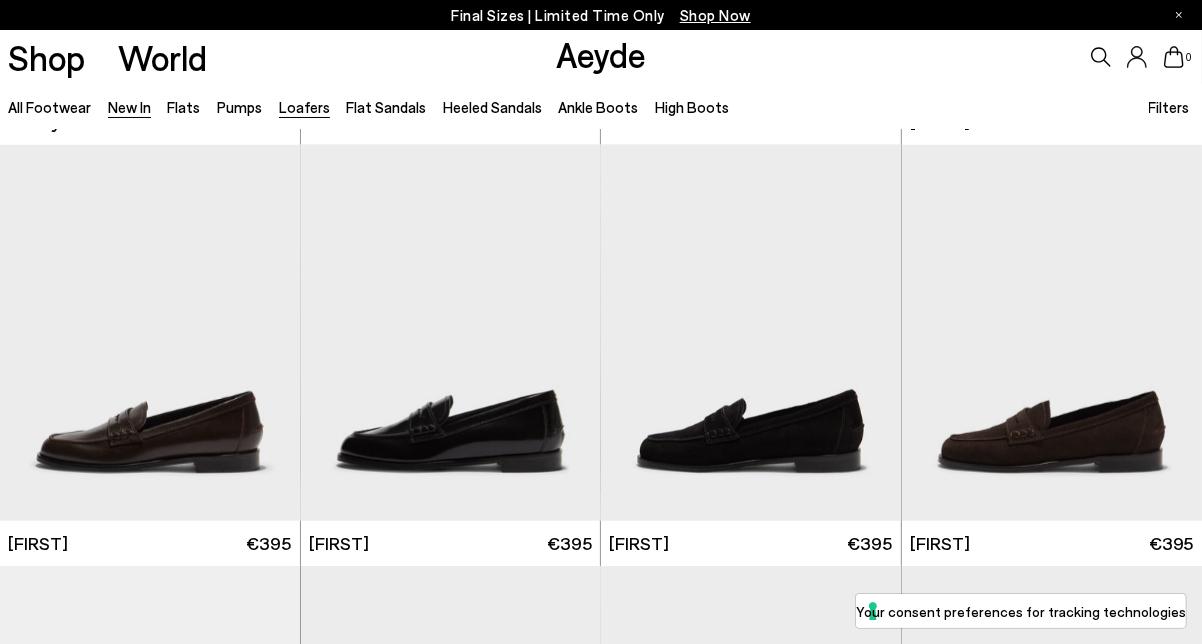 click on "New In" at bounding box center (129, 107) 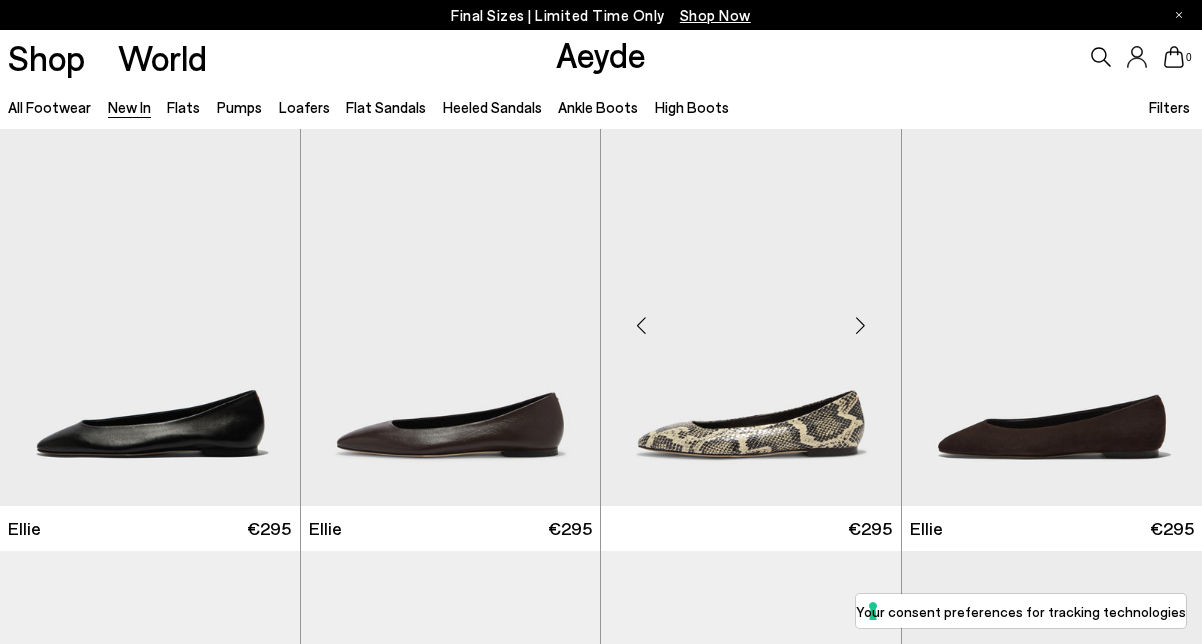scroll, scrollTop: 0, scrollLeft: 0, axis: both 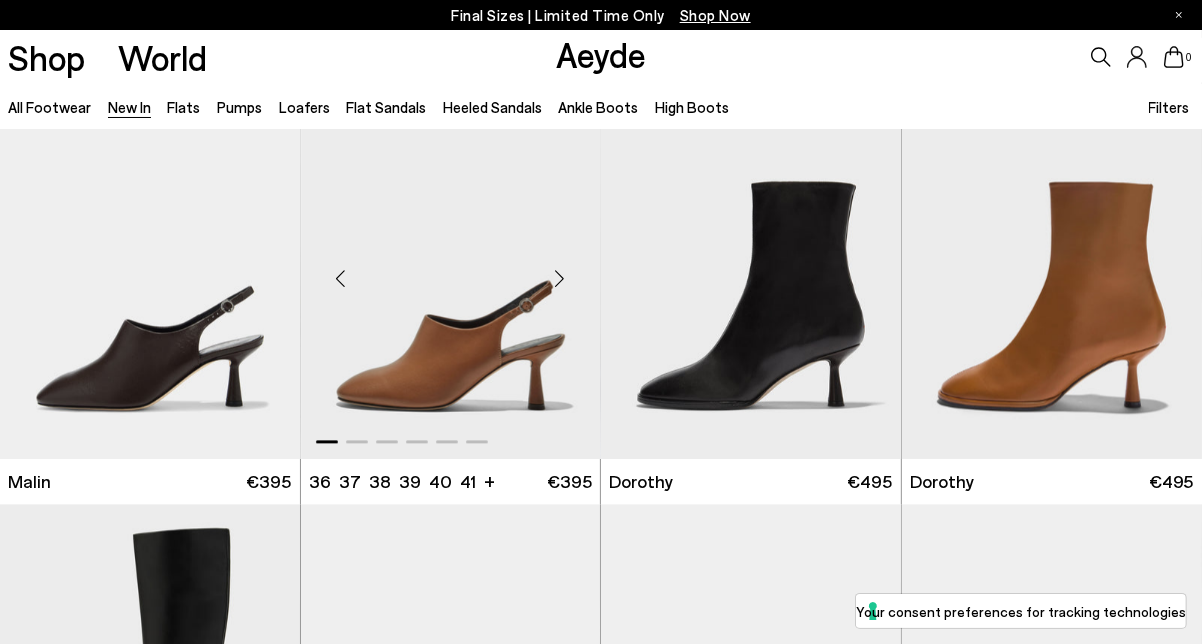 click at bounding box center (451, 270) 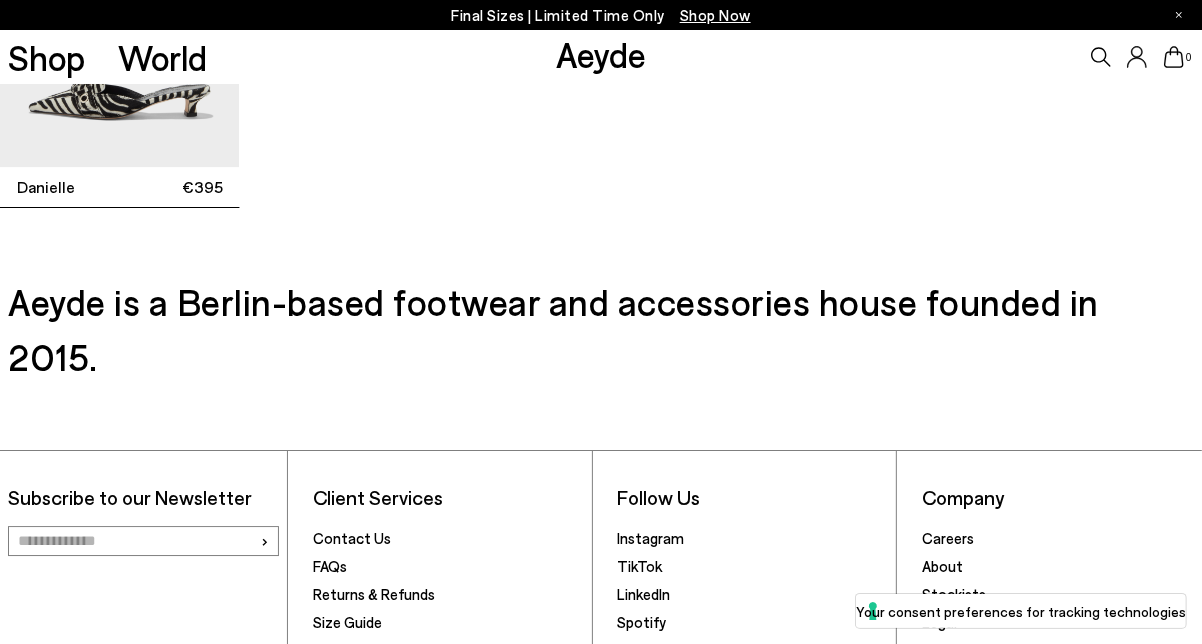 scroll, scrollTop: 4779, scrollLeft: 0, axis: vertical 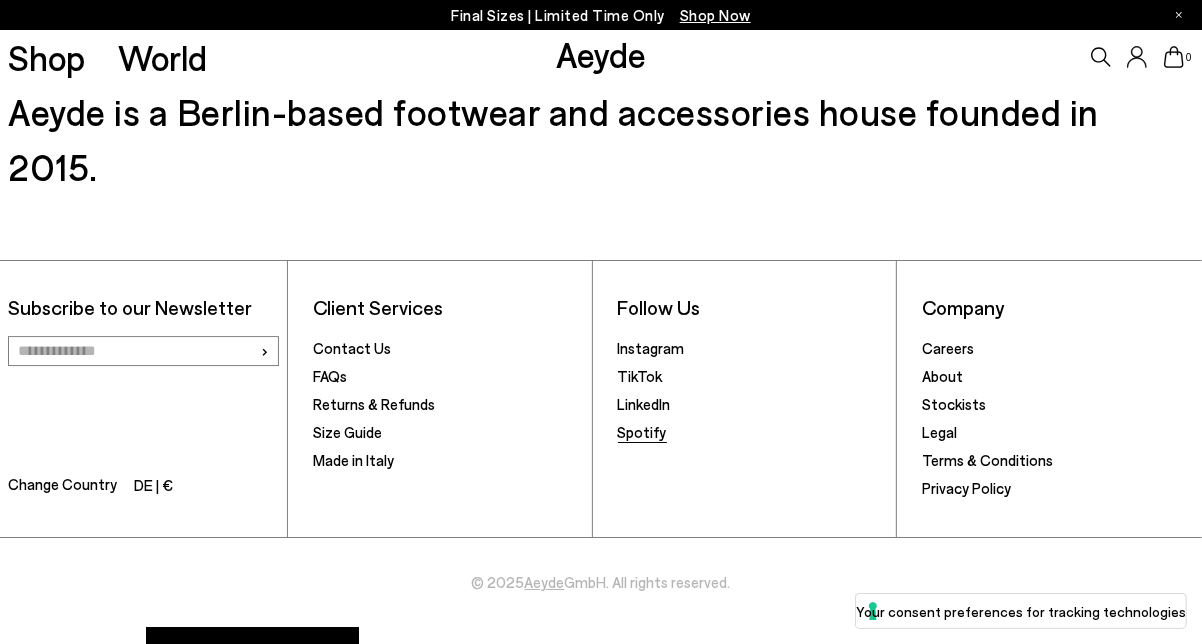 click on "Spotify" at bounding box center (642, 432) 